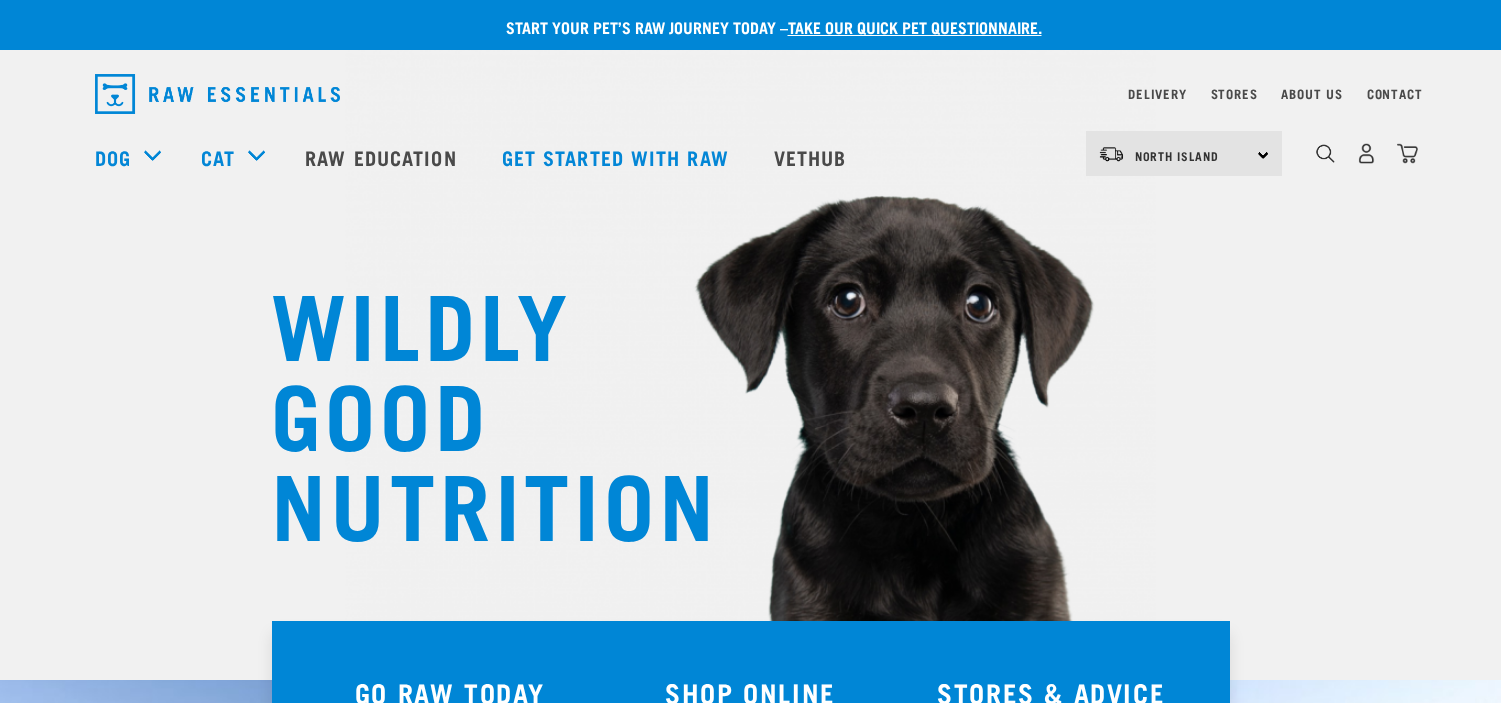 scroll, scrollTop: 0, scrollLeft: 0, axis: both 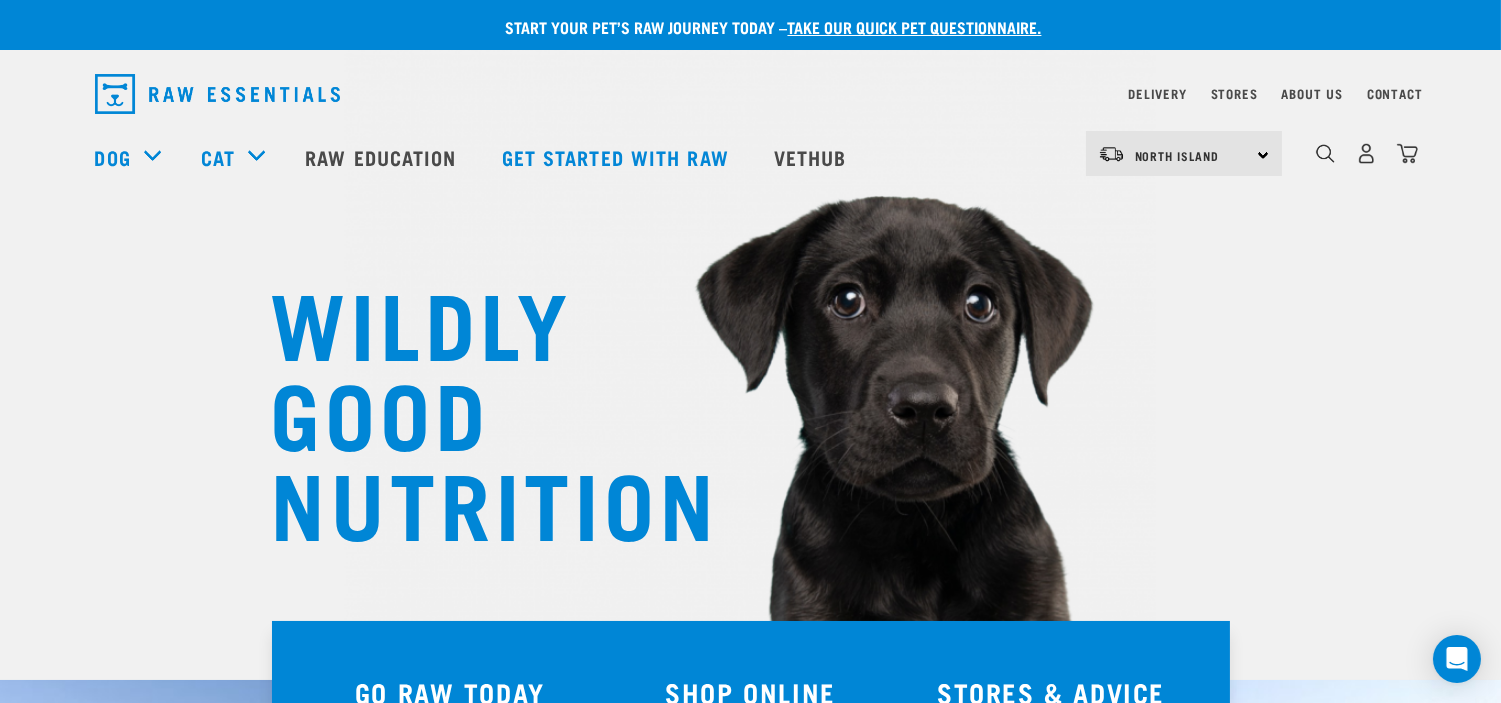 click at bounding box center [1407, 159] 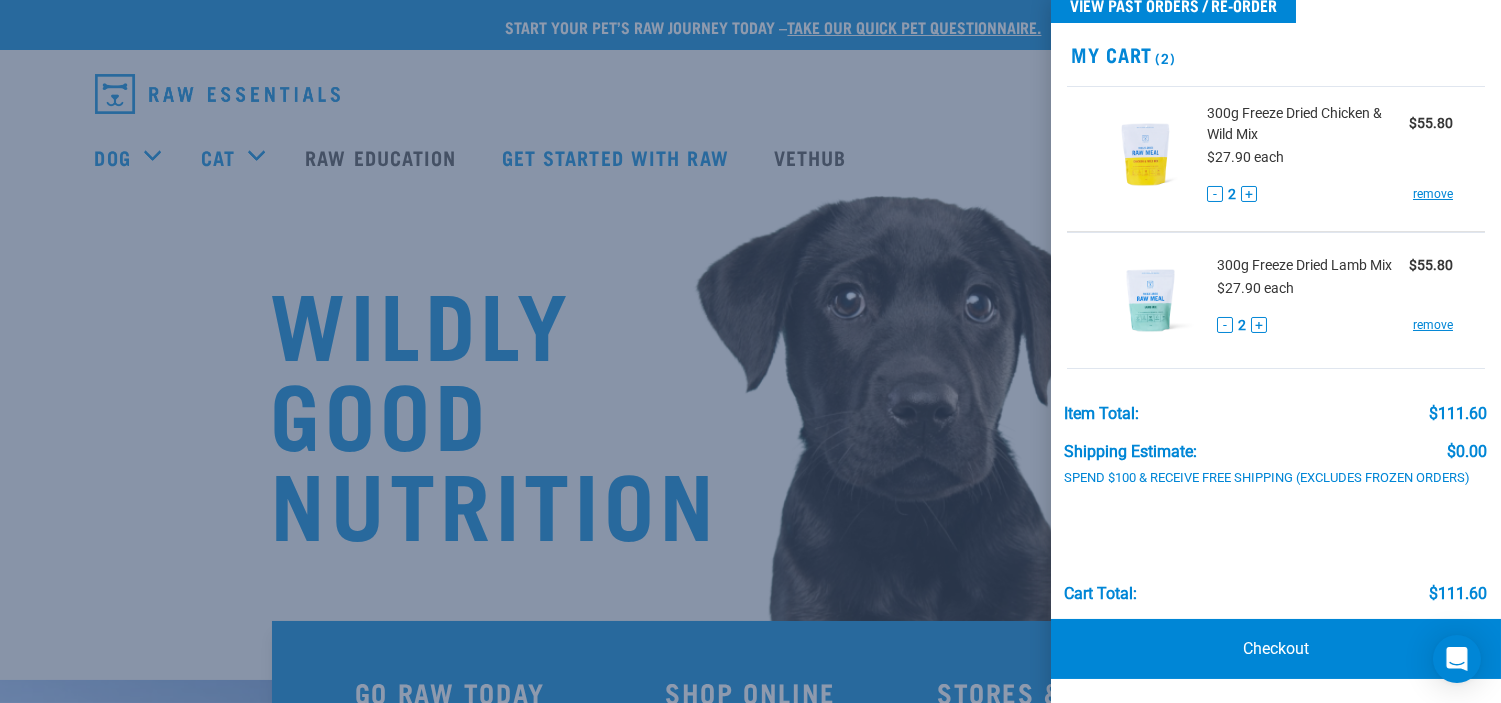scroll, scrollTop: 68, scrollLeft: 0, axis: vertical 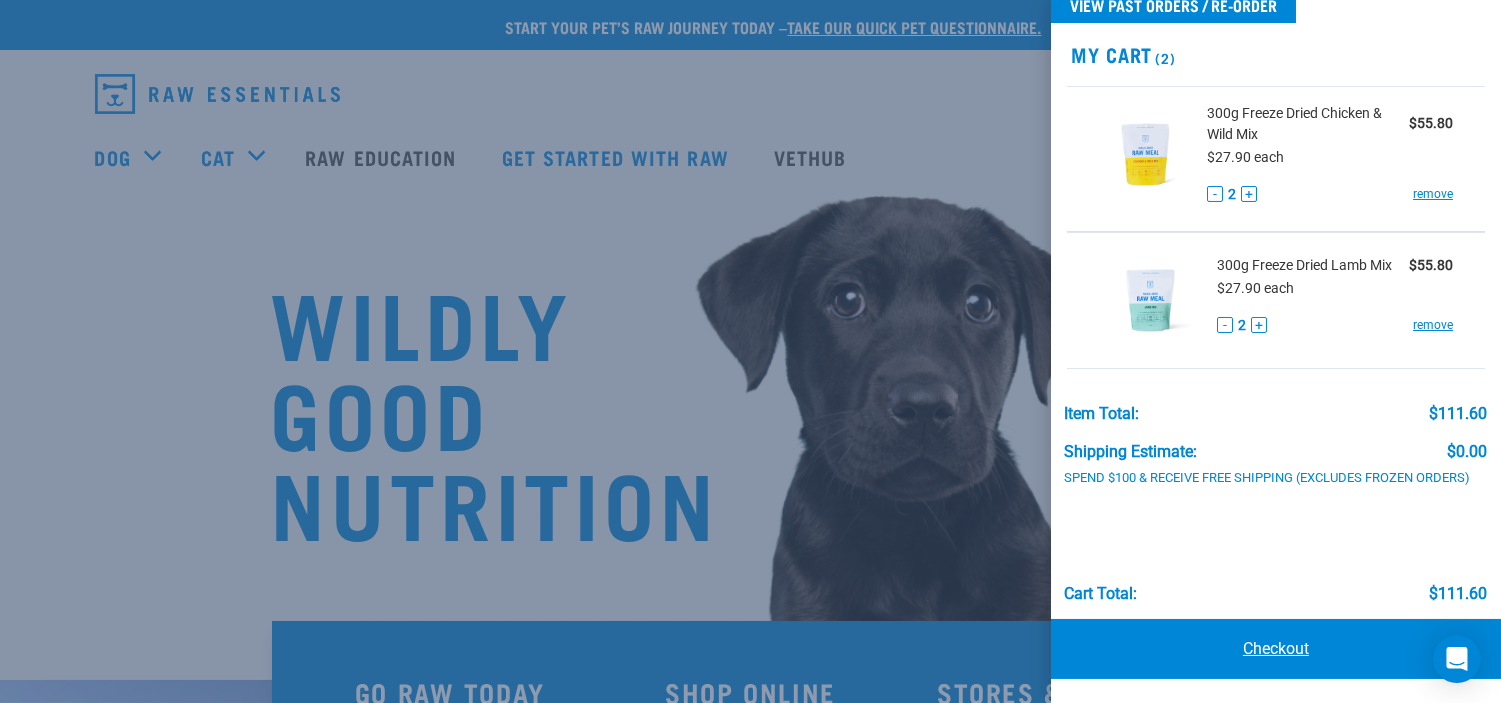 click on "Checkout" at bounding box center [1276, 649] 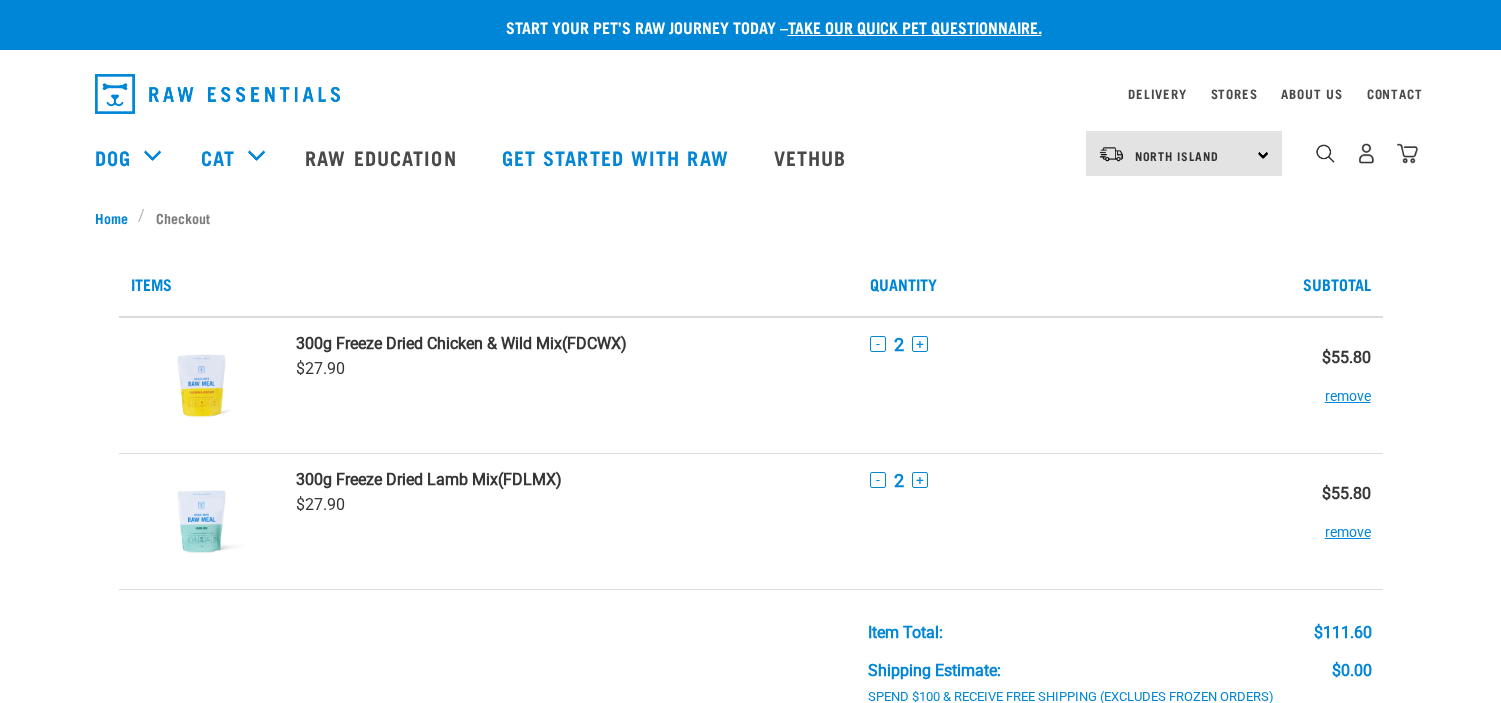 scroll, scrollTop: 0, scrollLeft: 0, axis: both 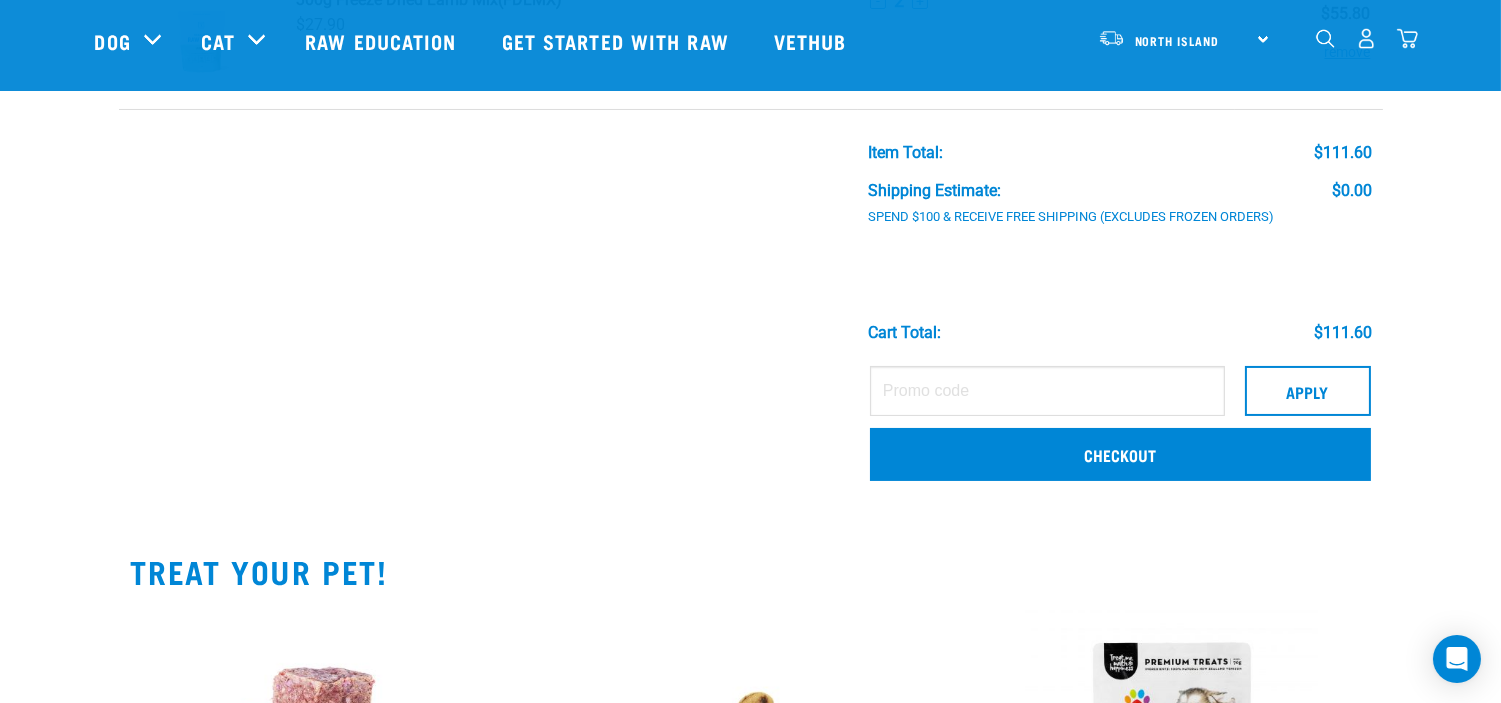 click on "Apply
Checkout" at bounding box center (1120, 426) 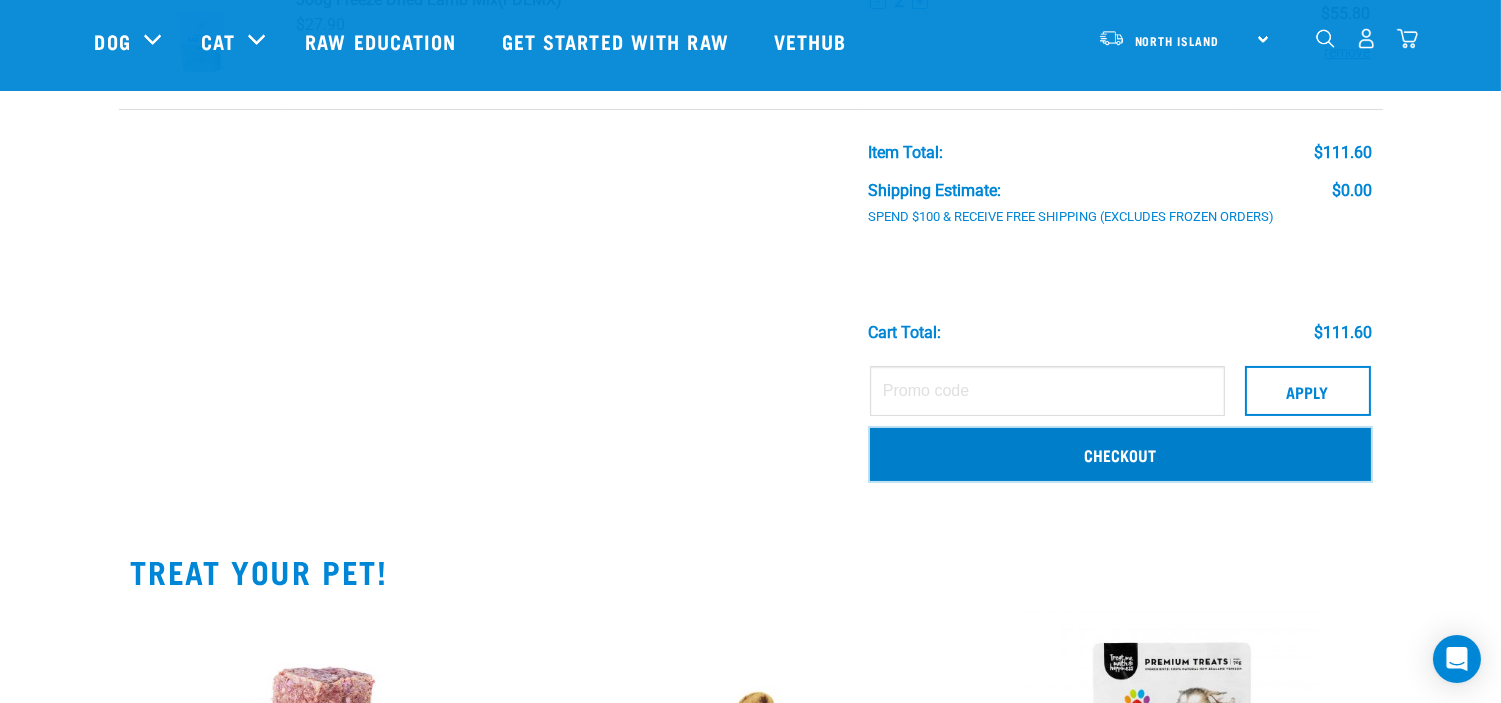 click on "Checkout" at bounding box center (1120, 454) 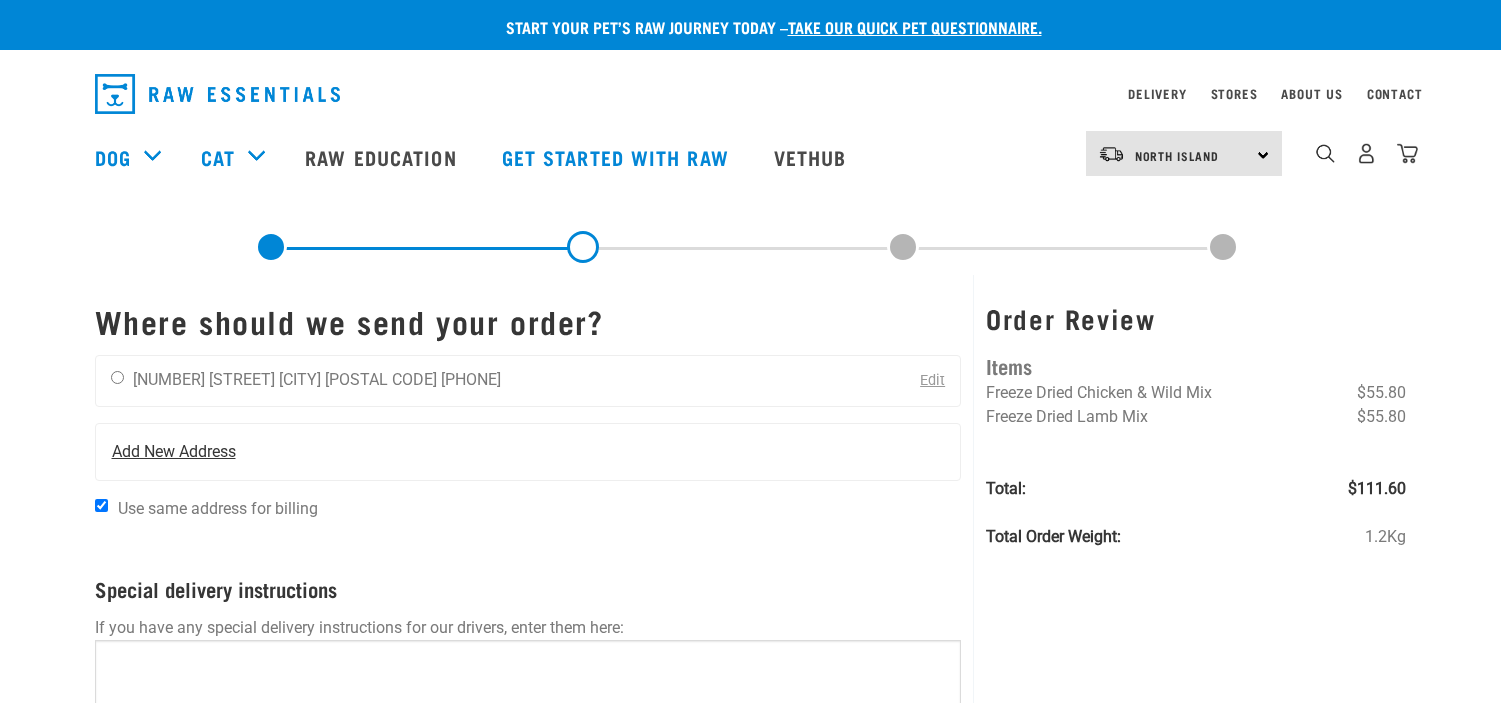 scroll, scrollTop: 0, scrollLeft: 0, axis: both 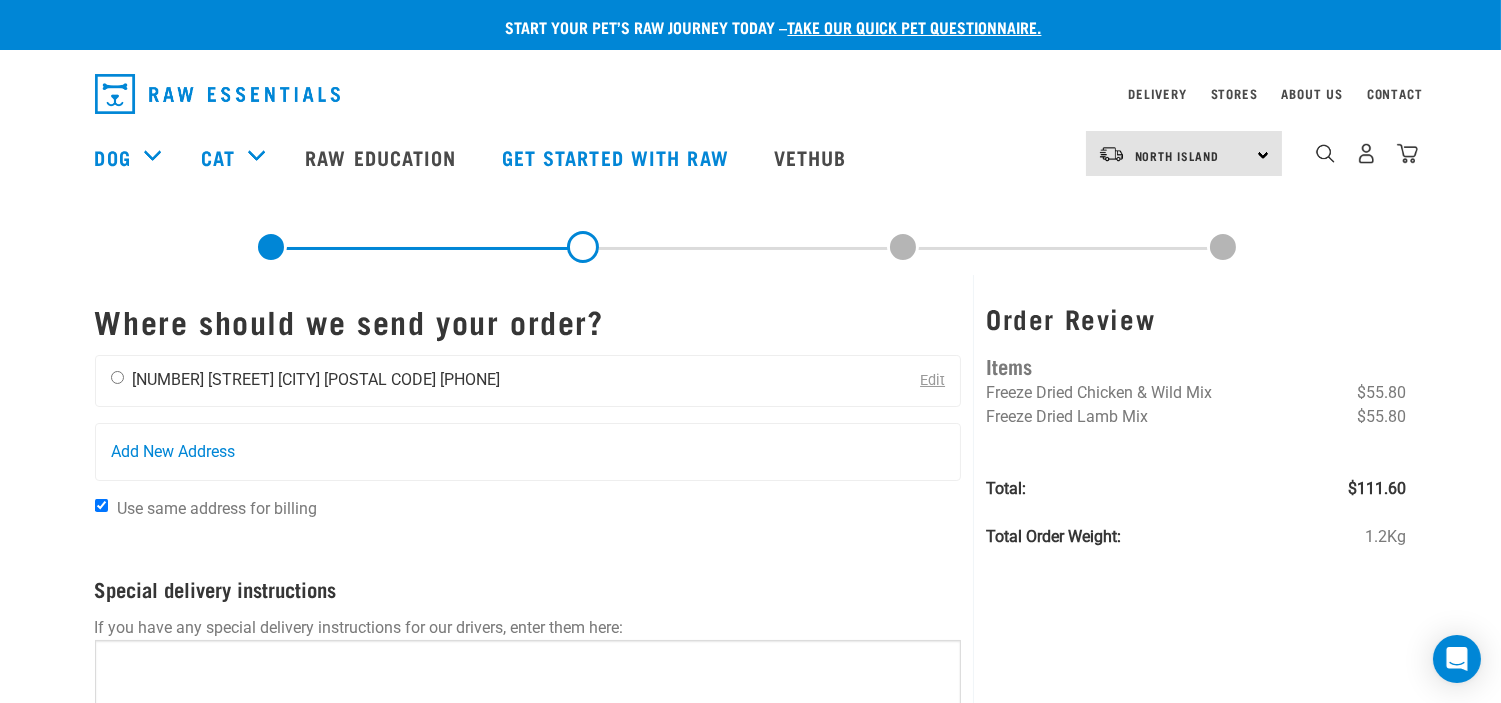 click on "[PHONE]" at bounding box center (471, 379) 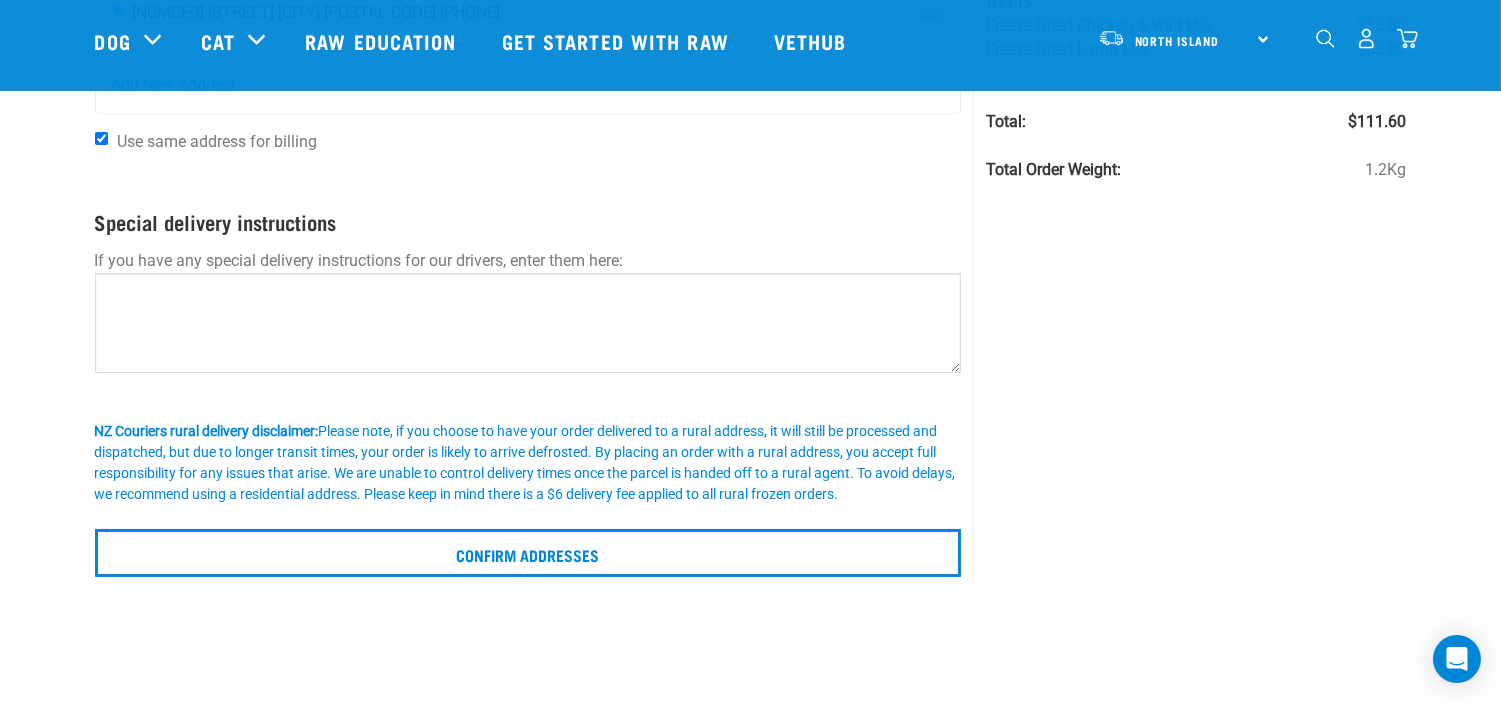 scroll, scrollTop: 222, scrollLeft: 0, axis: vertical 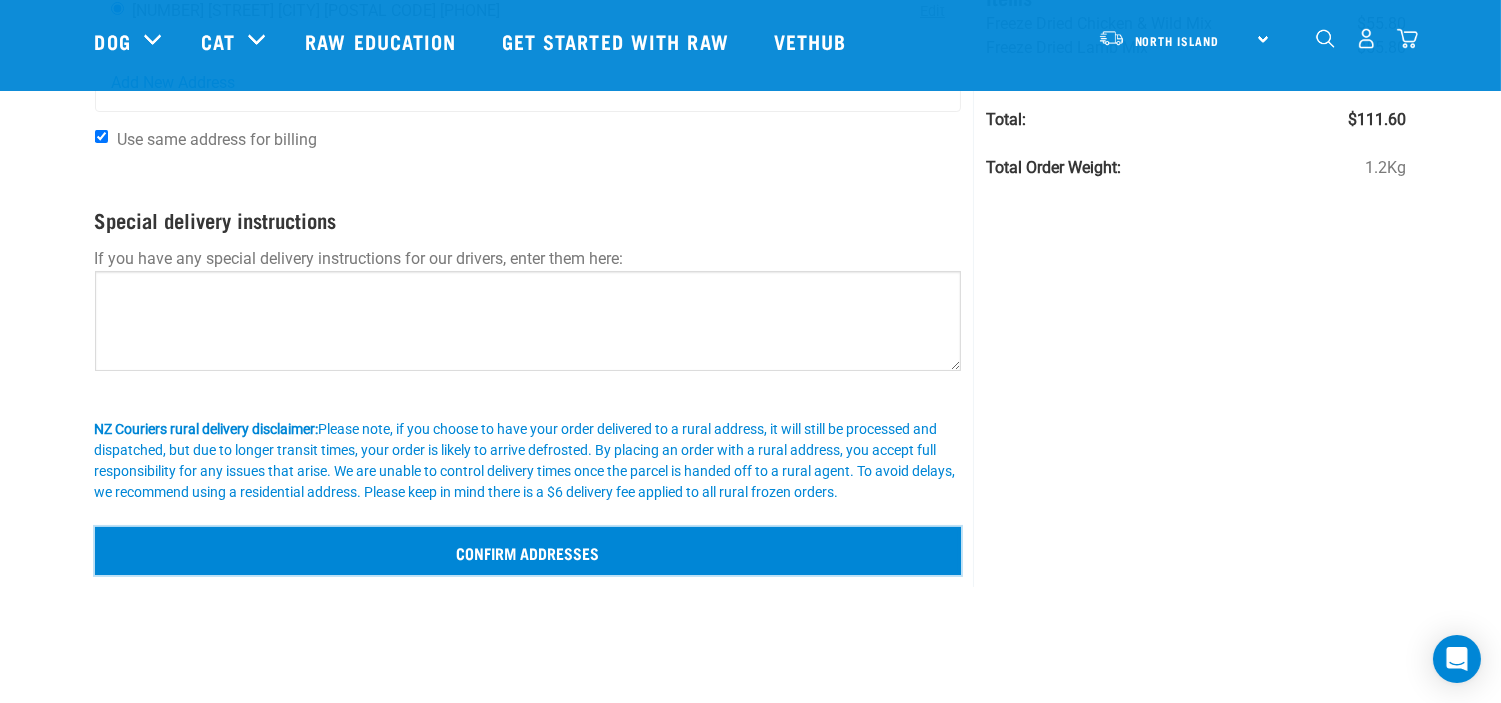 click on "Confirm addresses" at bounding box center (528, 551) 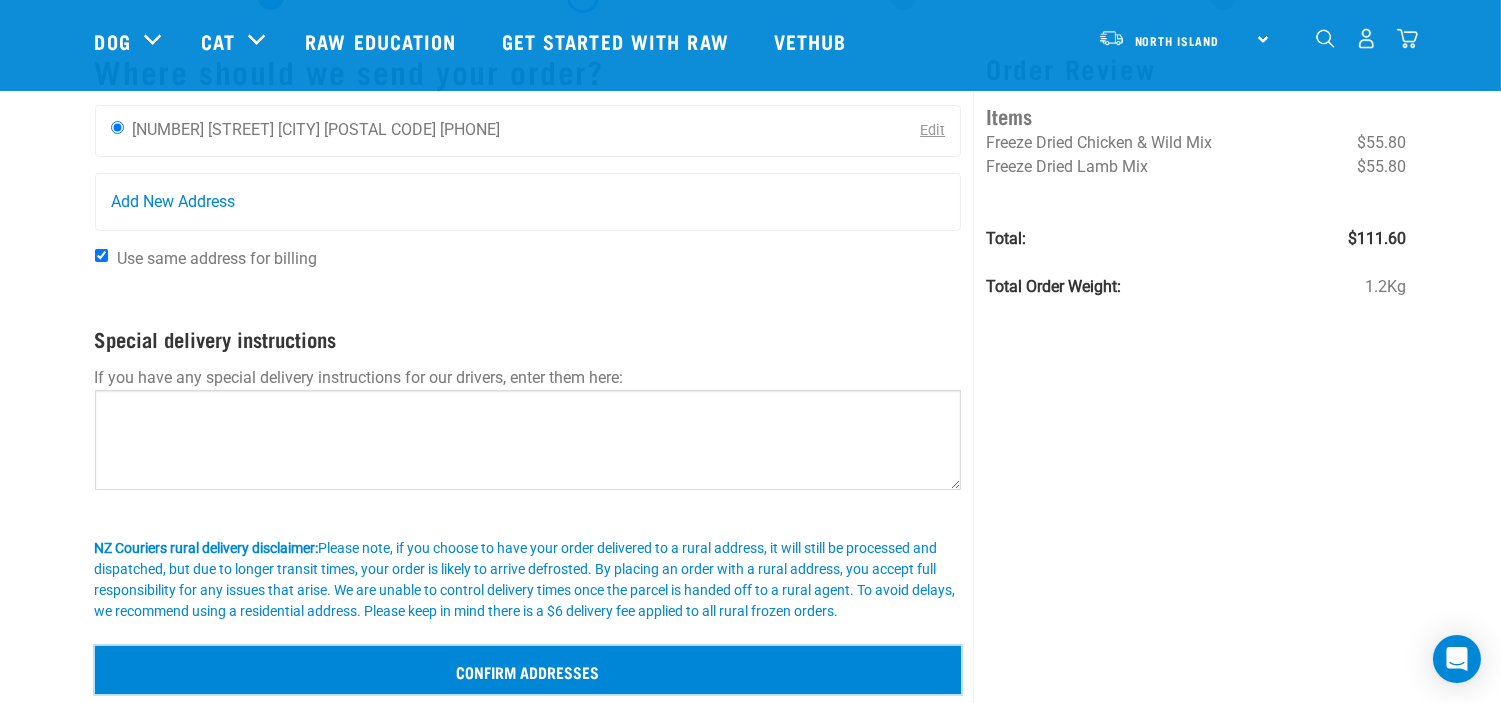 scroll, scrollTop: 0, scrollLeft: 0, axis: both 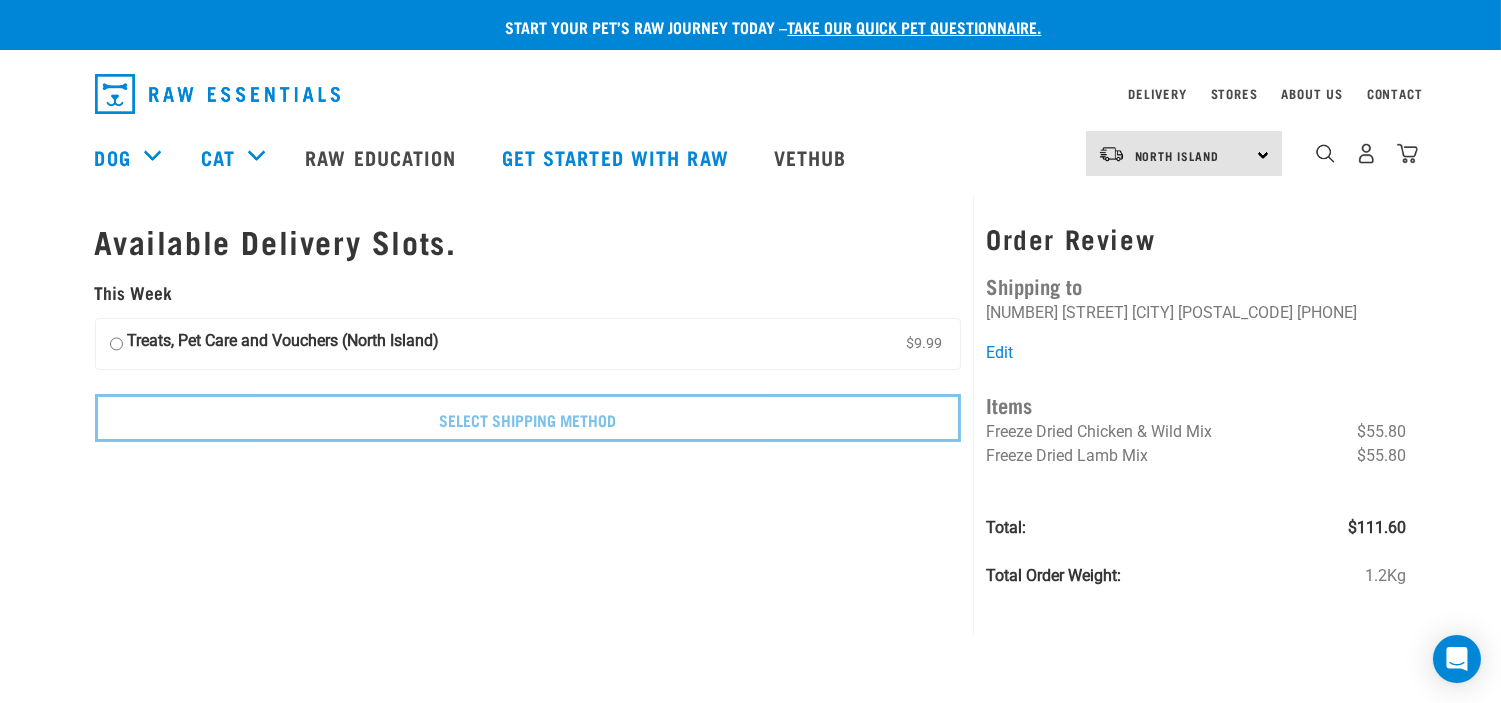 click on "Treats, Pet Care and Vouchers (North Island)" at bounding box center [284, 344] 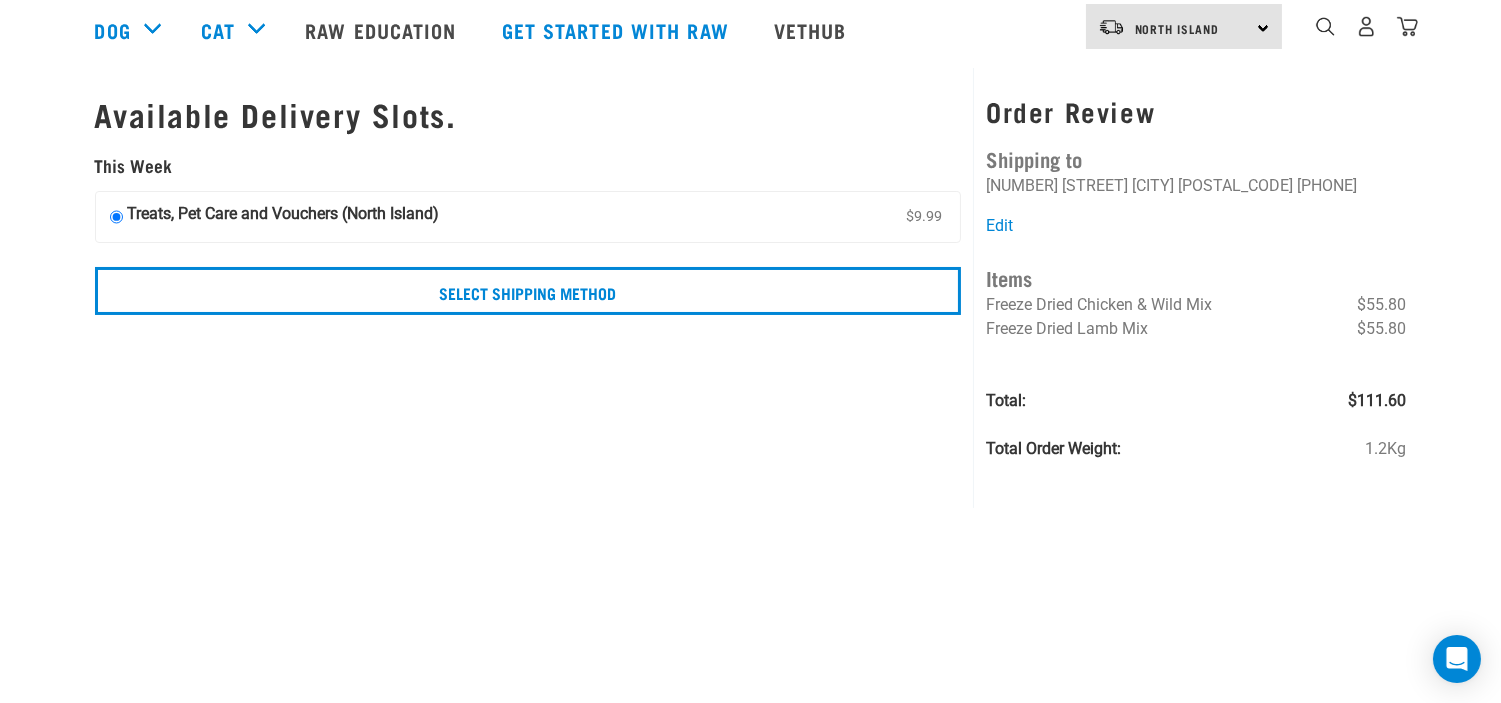 scroll, scrollTop: 0, scrollLeft: 0, axis: both 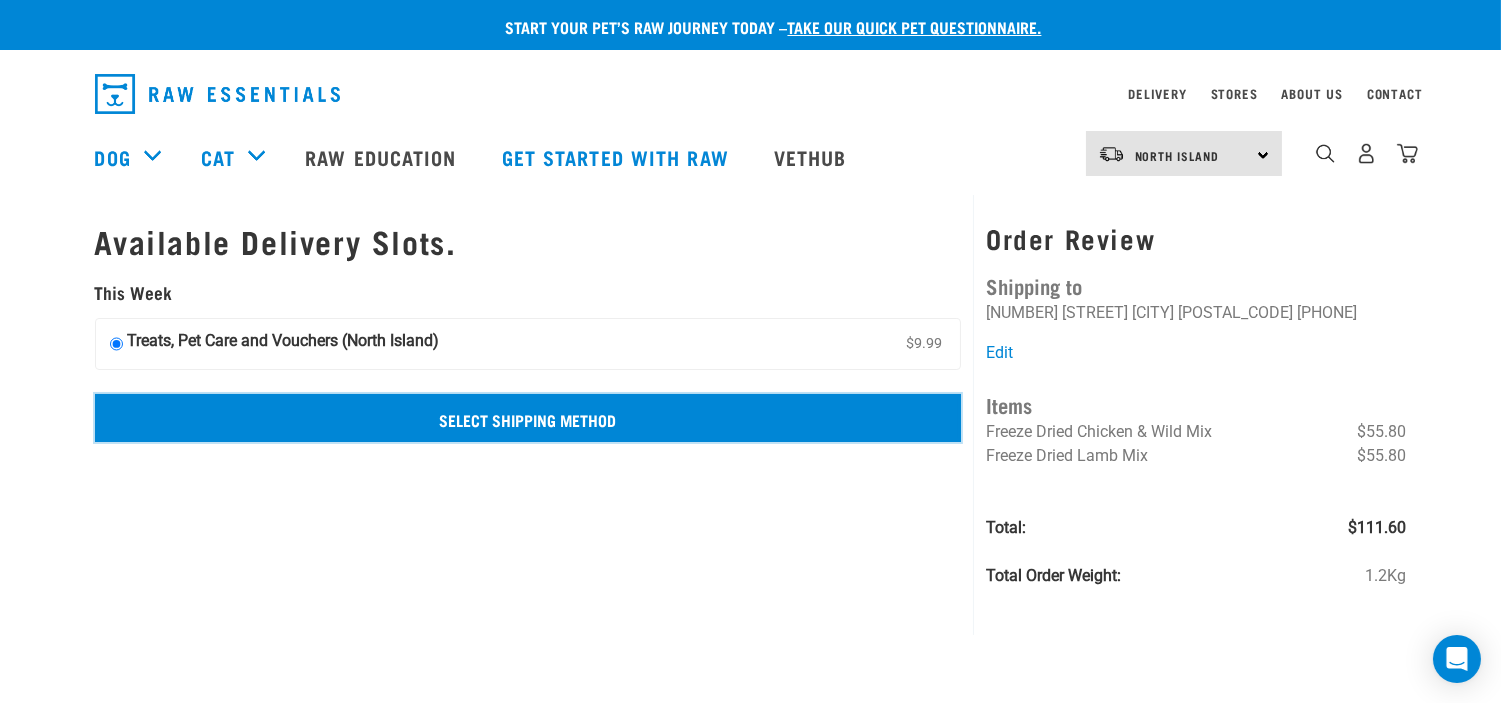 click on "Select Shipping Method" at bounding box center (528, 418) 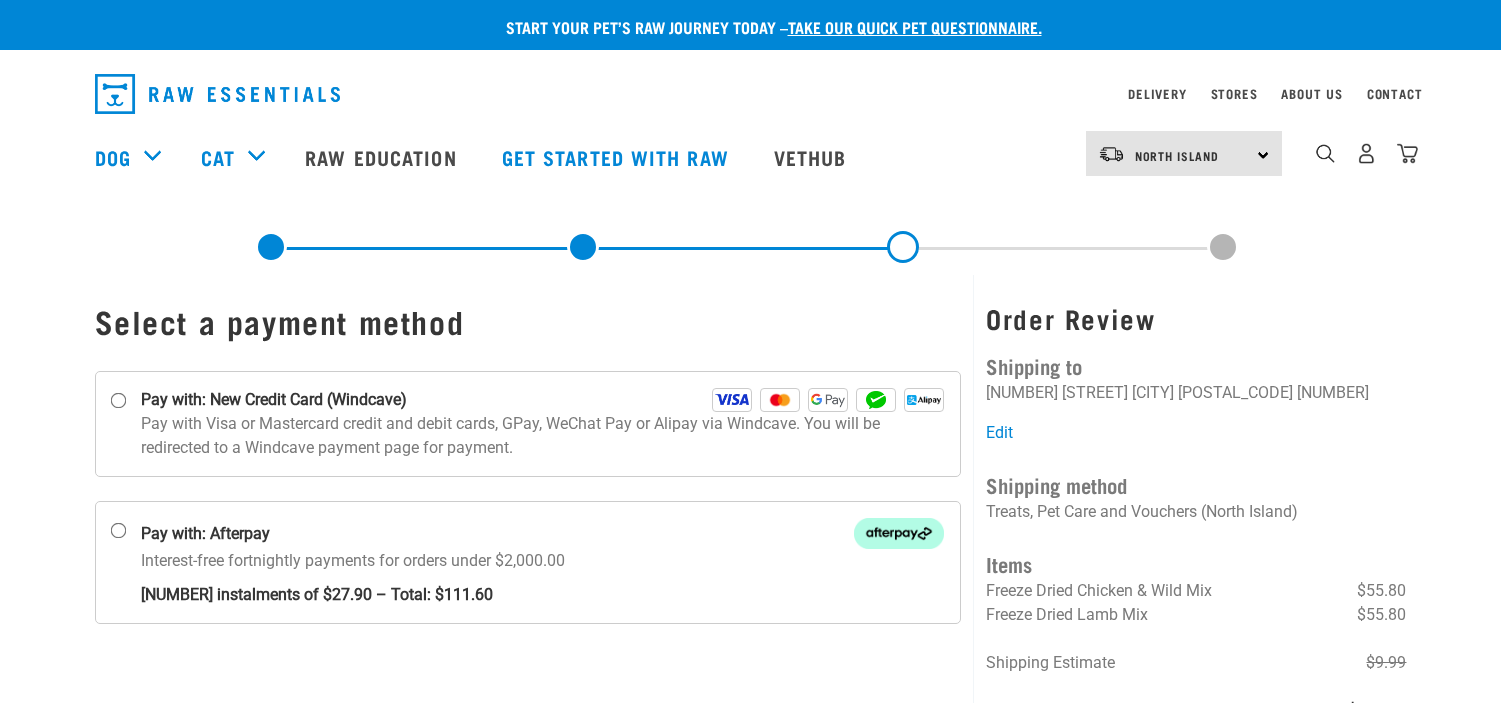 scroll, scrollTop: 0, scrollLeft: 0, axis: both 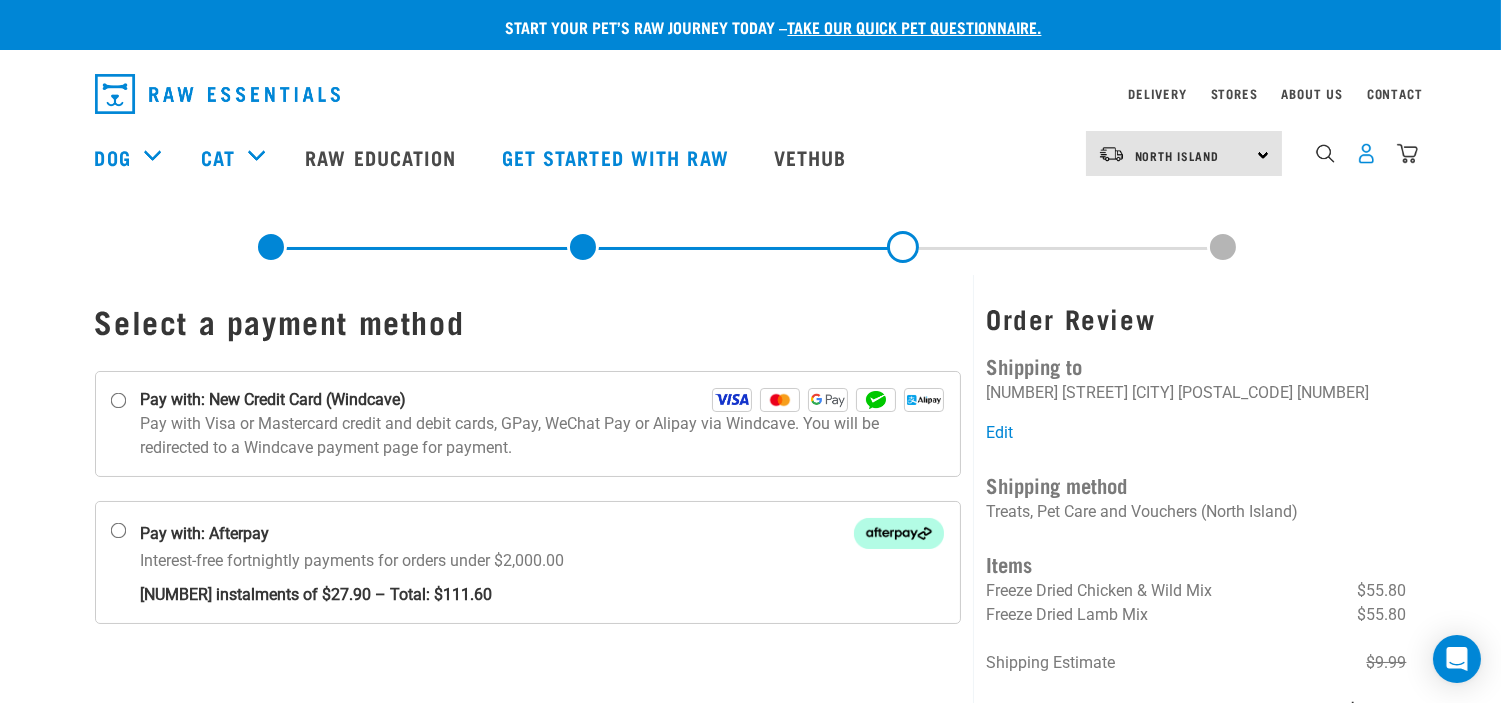 click at bounding box center [1366, 153] 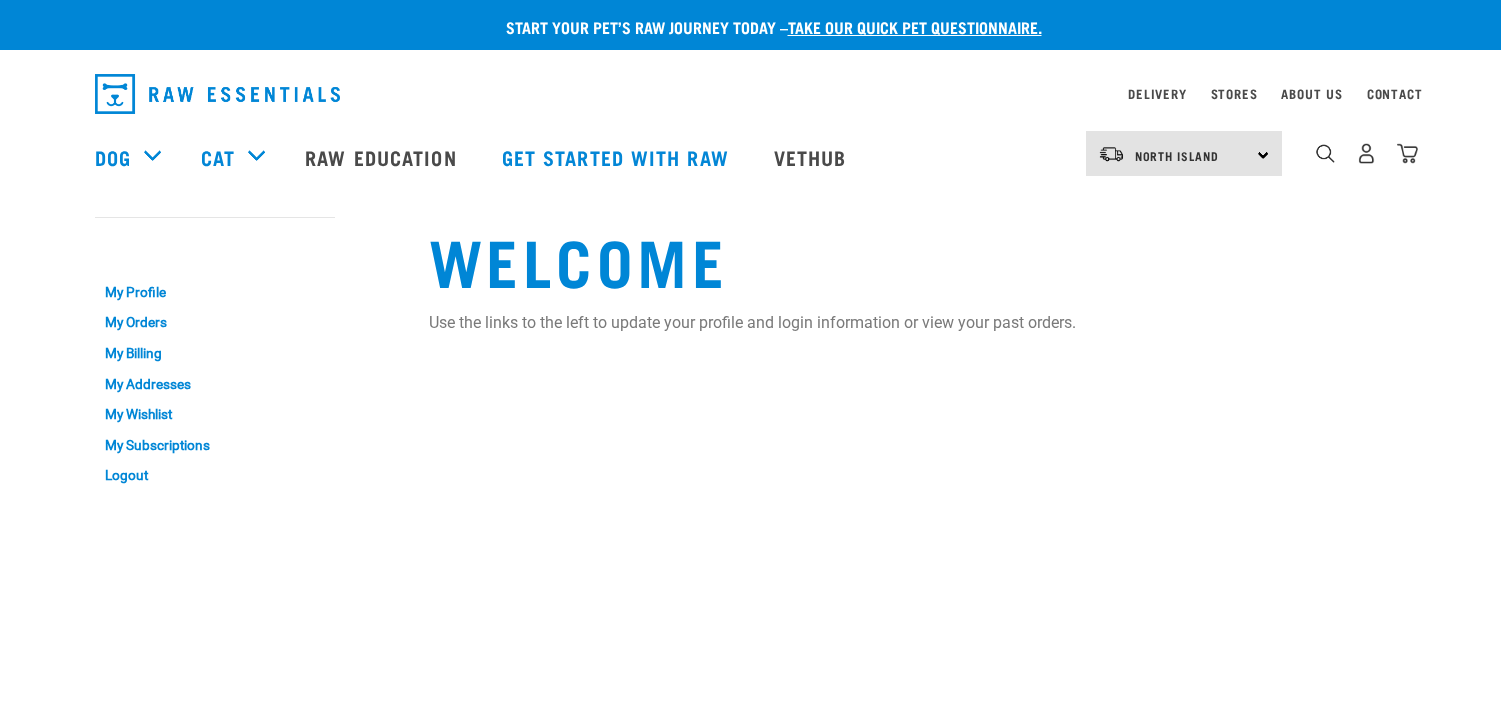 scroll, scrollTop: 0, scrollLeft: 0, axis: both 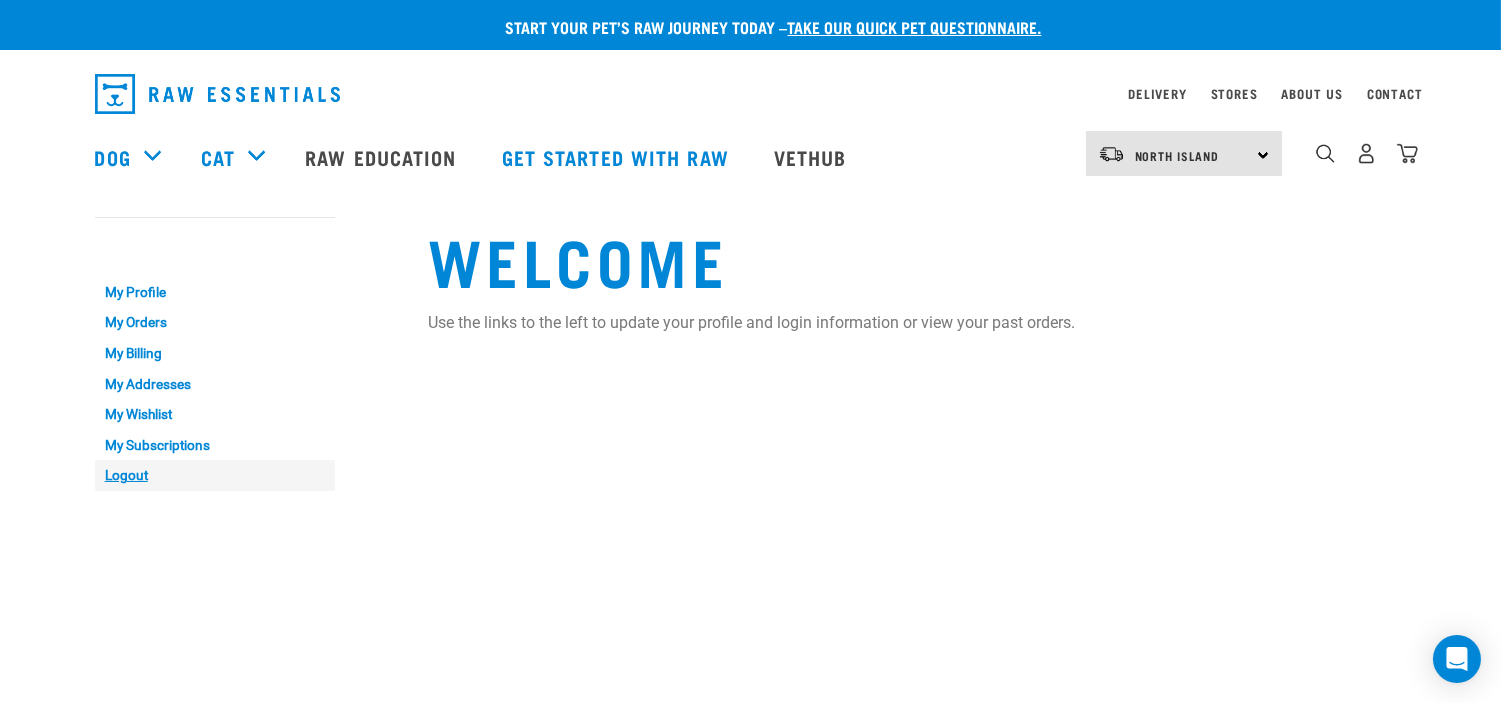 click on "Logout" at bounding box center [215, 475] 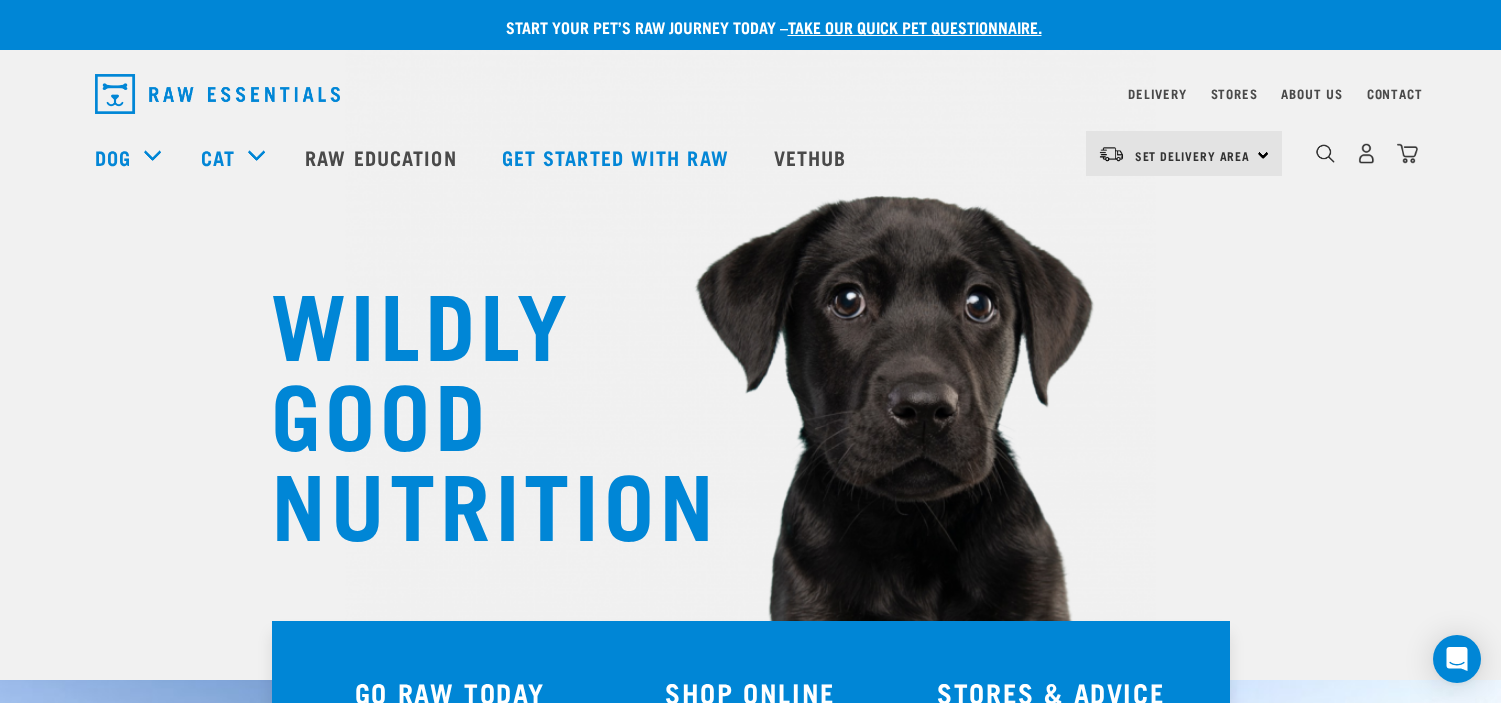 scroll, scrollTop: 0, scrollLeft: 0, axis: both 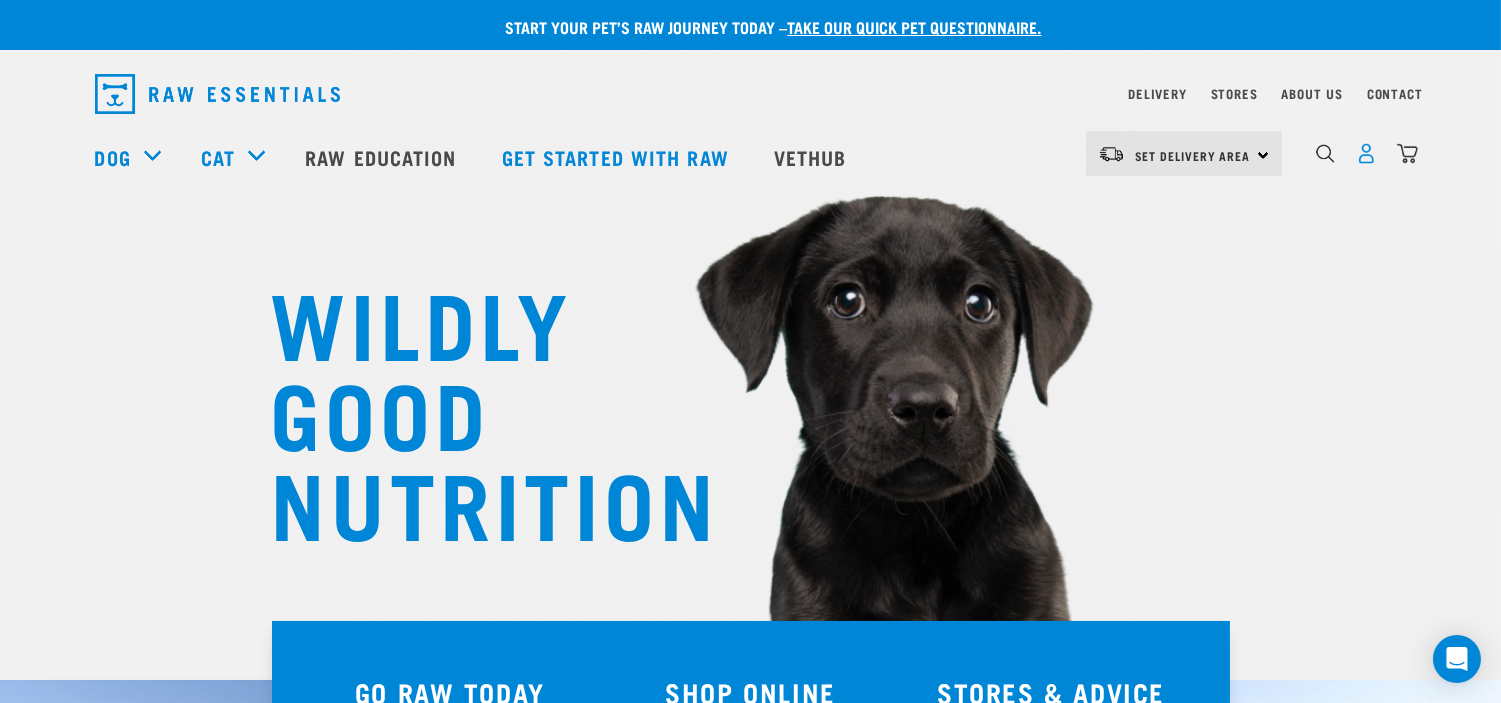 click at bounding box center (1366, 153) 